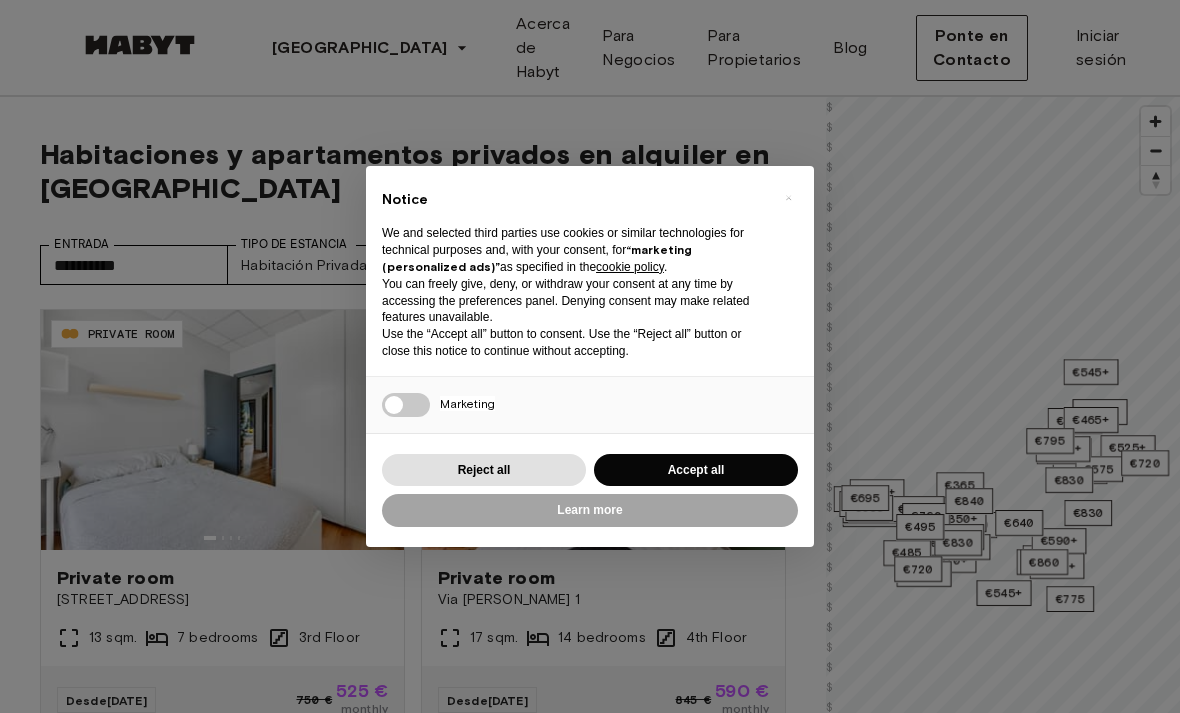 scroll, scrollTop: 0, scrollLeft: 0, axis: both 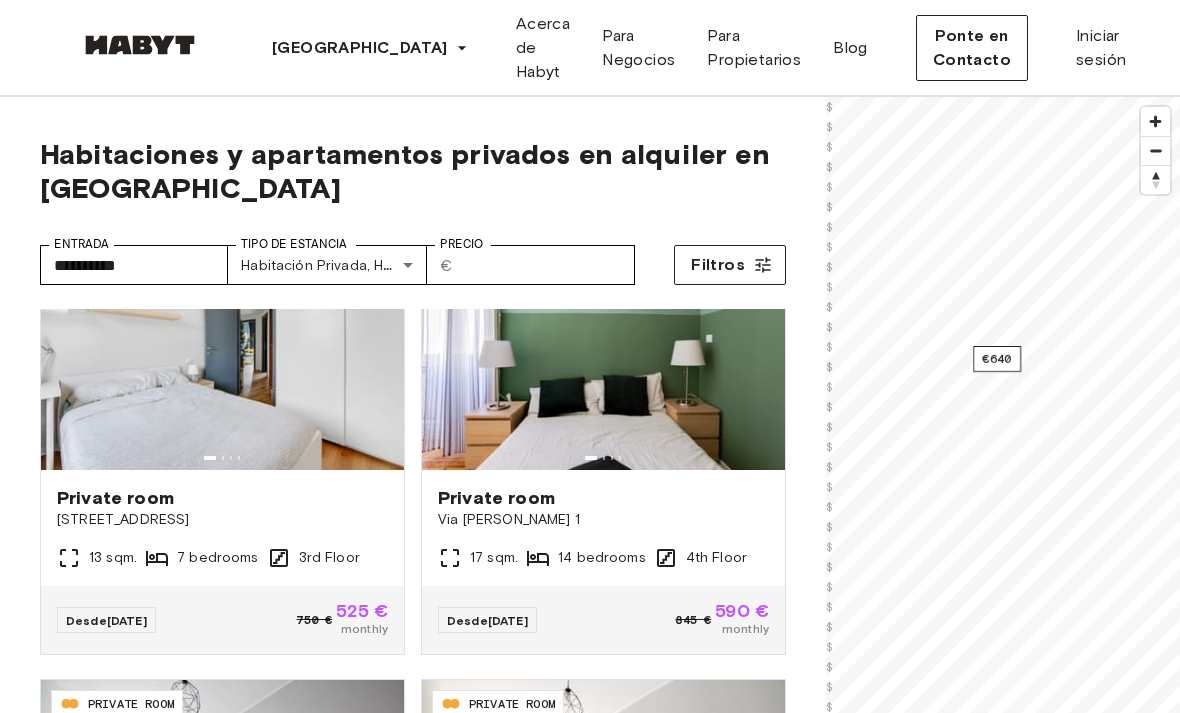 click on "€640" at bounding box center [997, 359] 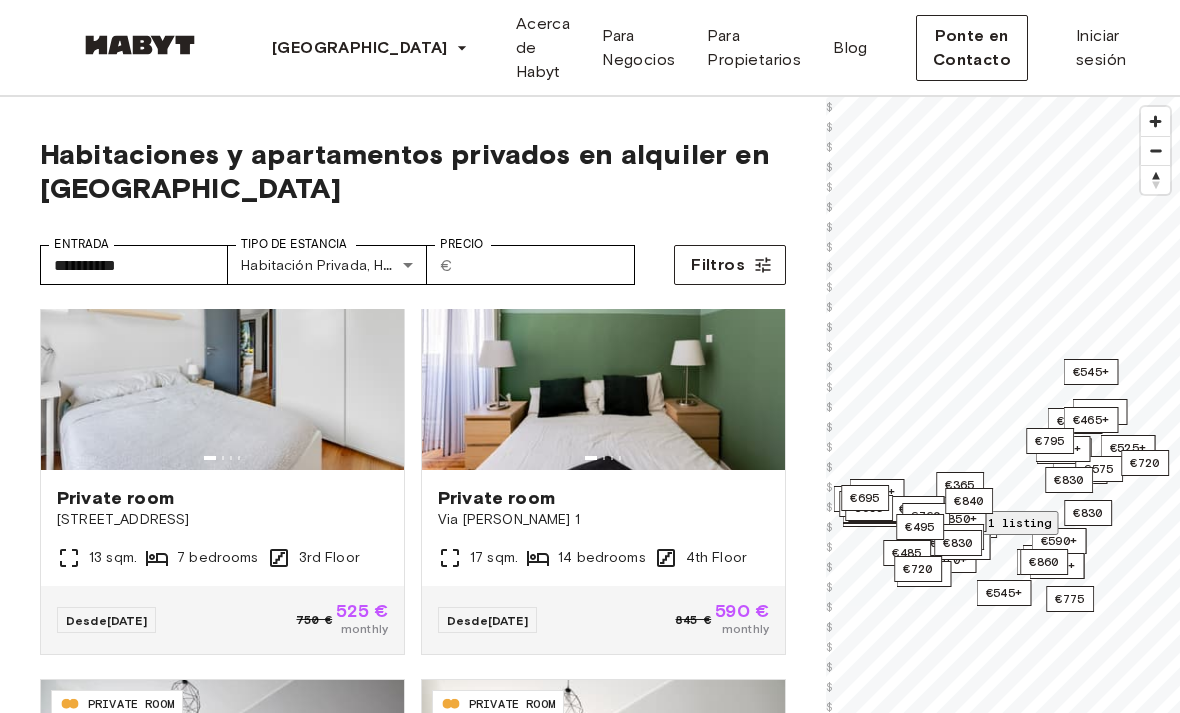 click on "Desde  15 jul" at bounding box center (1003, 1846) 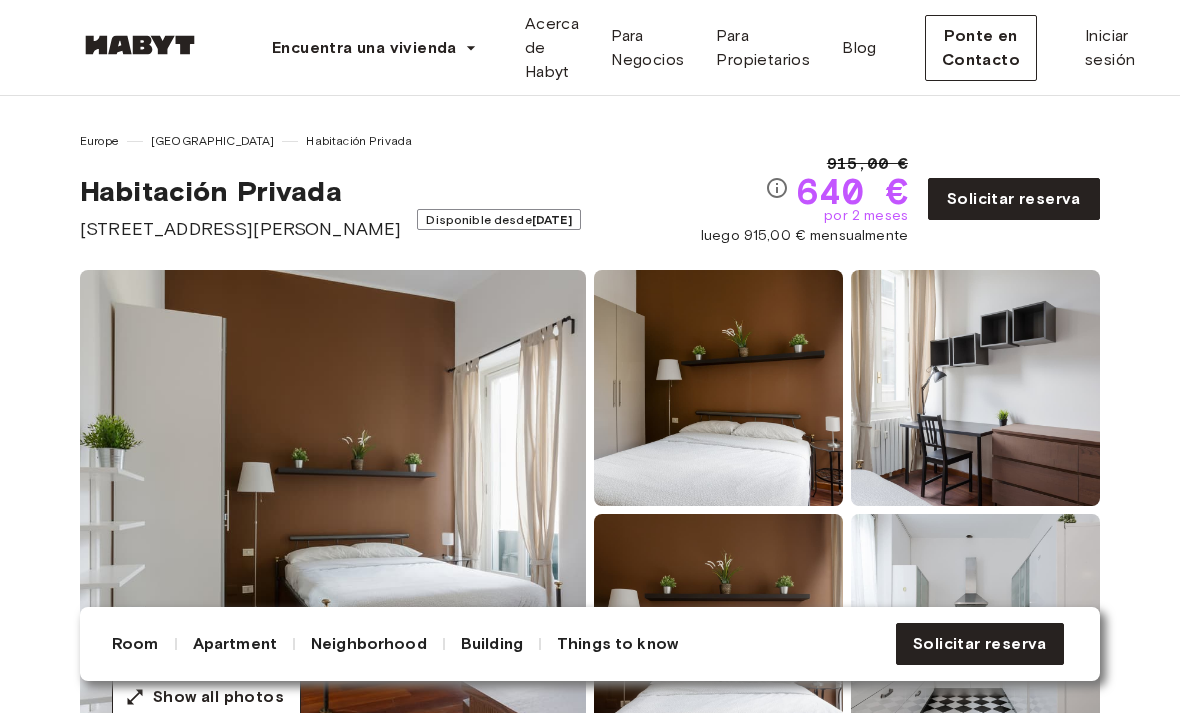 scroll, scrollTop: 0, scrollLeft: 0, axis: both 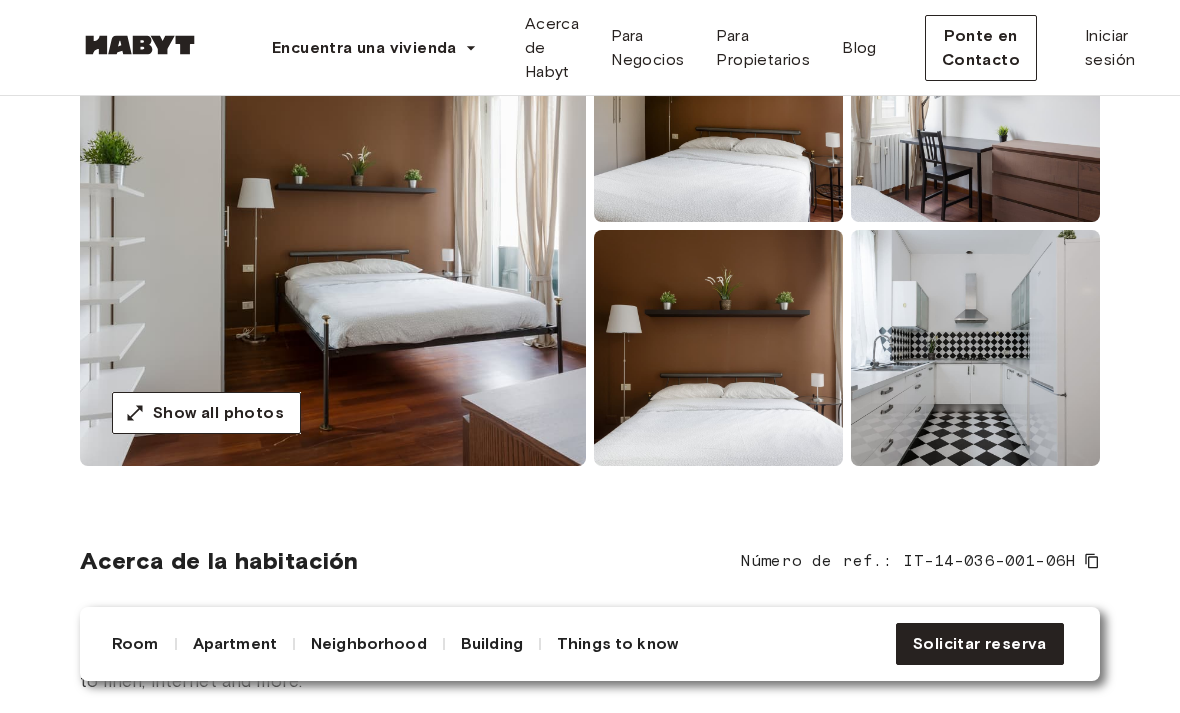 click on "Show all photos" at bounding box center (218, 413) 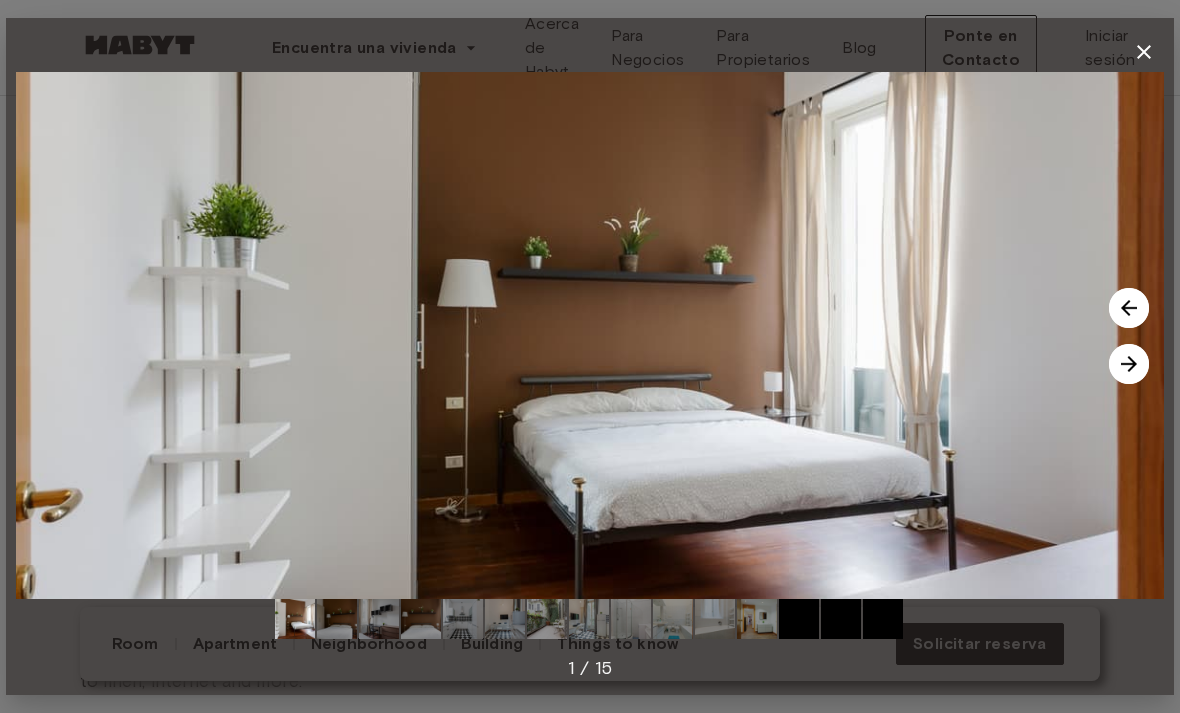 click at bounding box center (1129, 364) 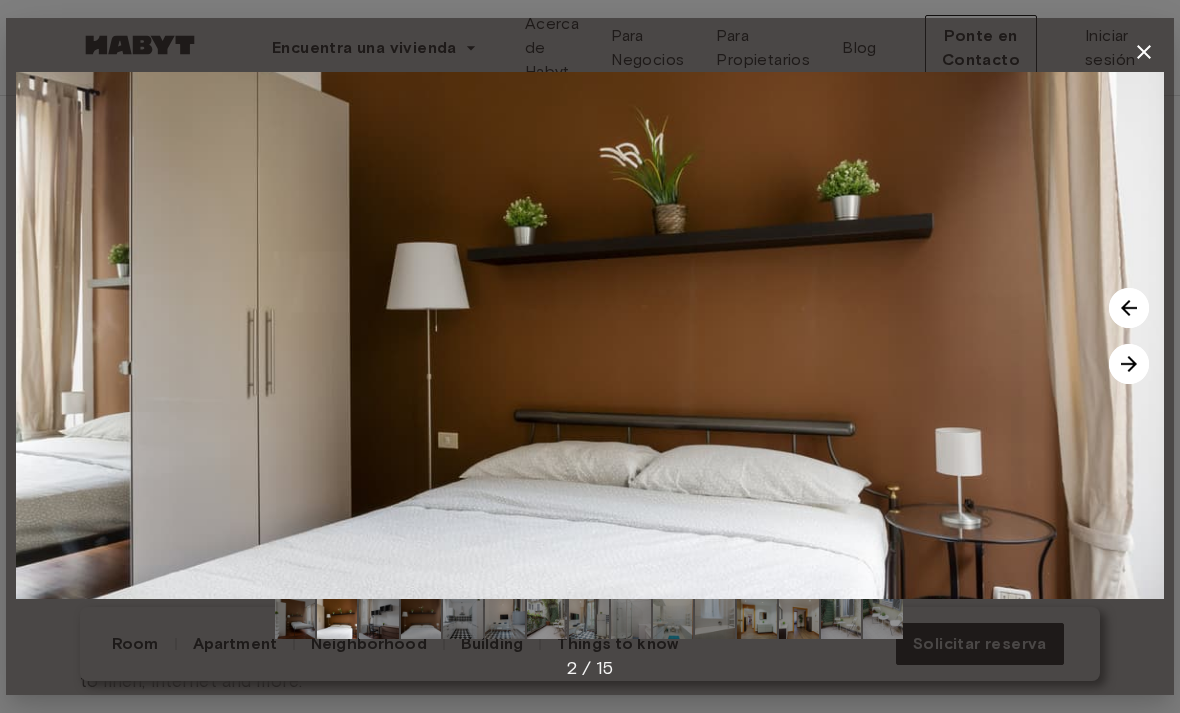 click at bounding box center [1129, 364] 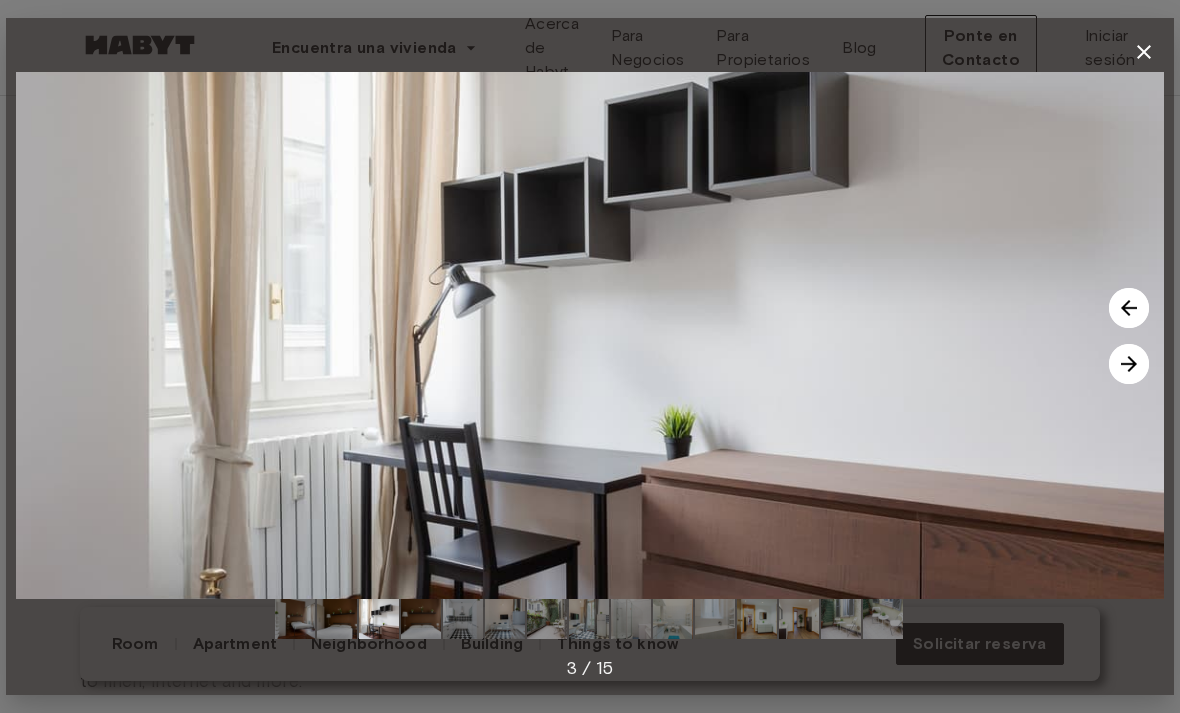 click at bounding box center (1129, 364) 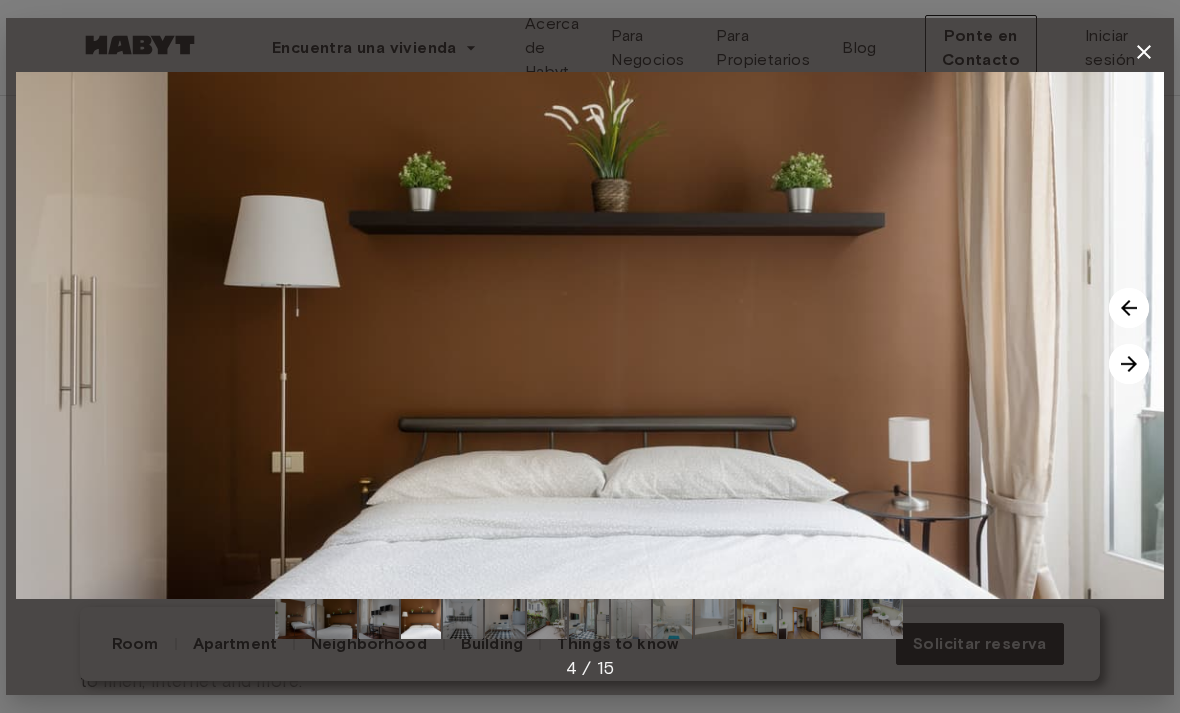 click at bounding box center [1129, 364] 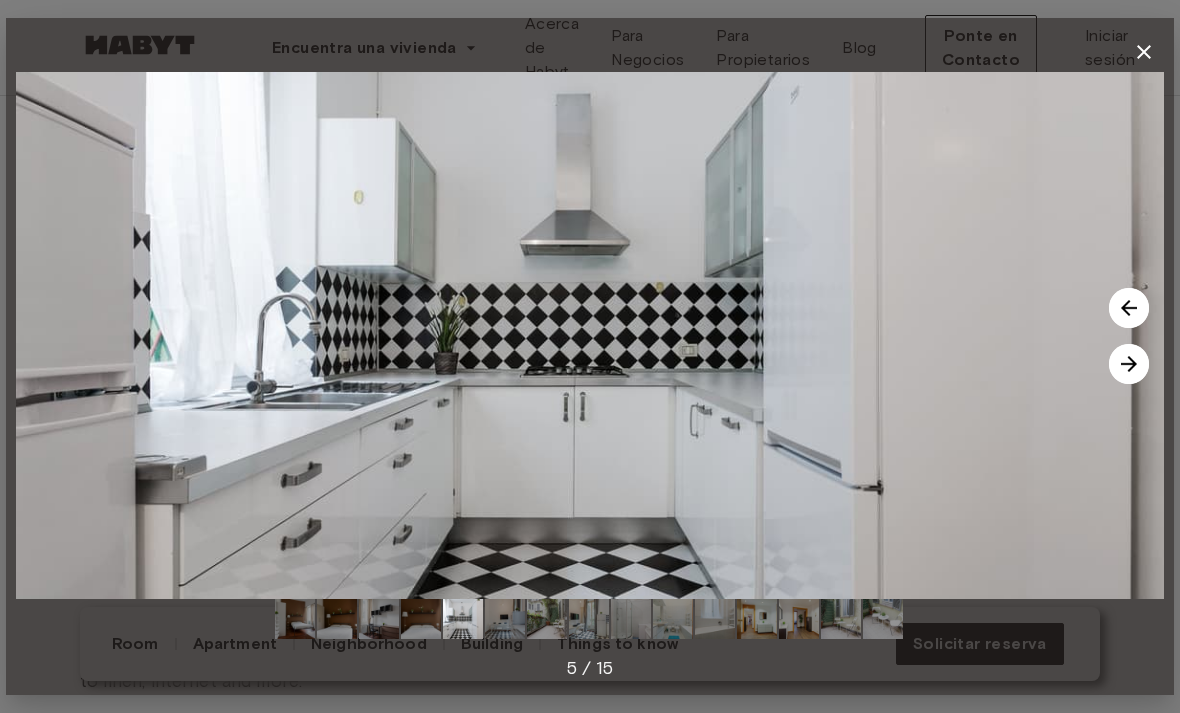 click at bounding box center [1129, 364] 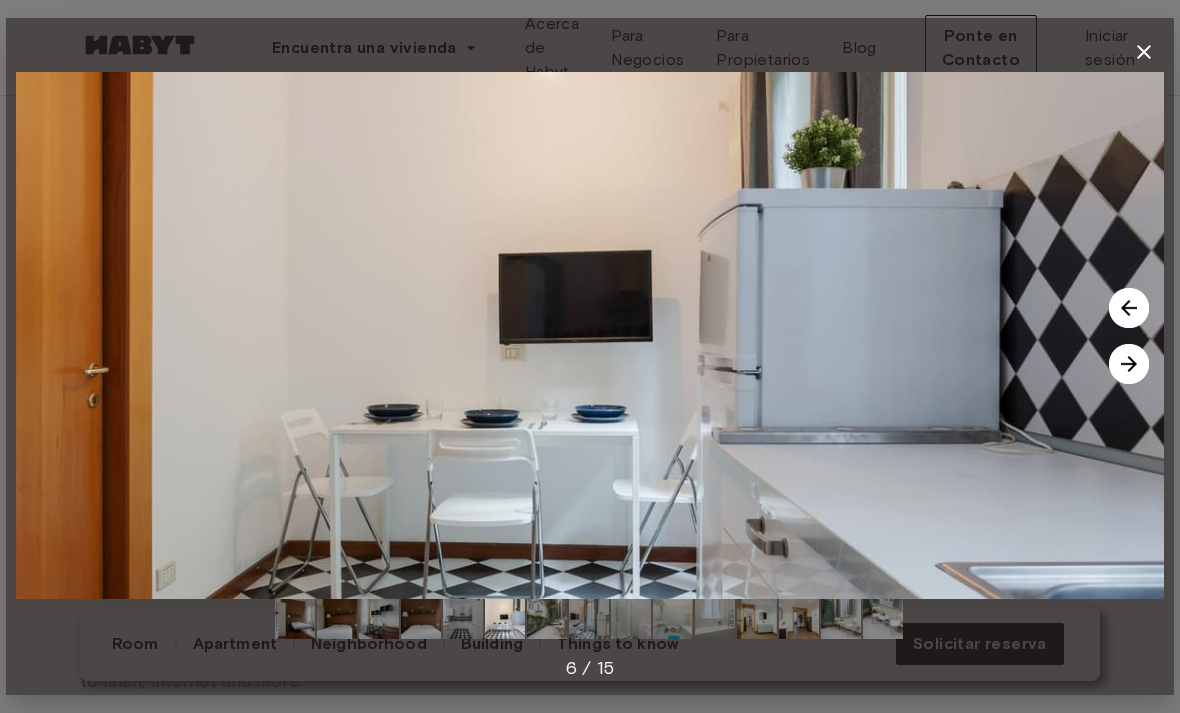 click at bounding box center (1129, 364) 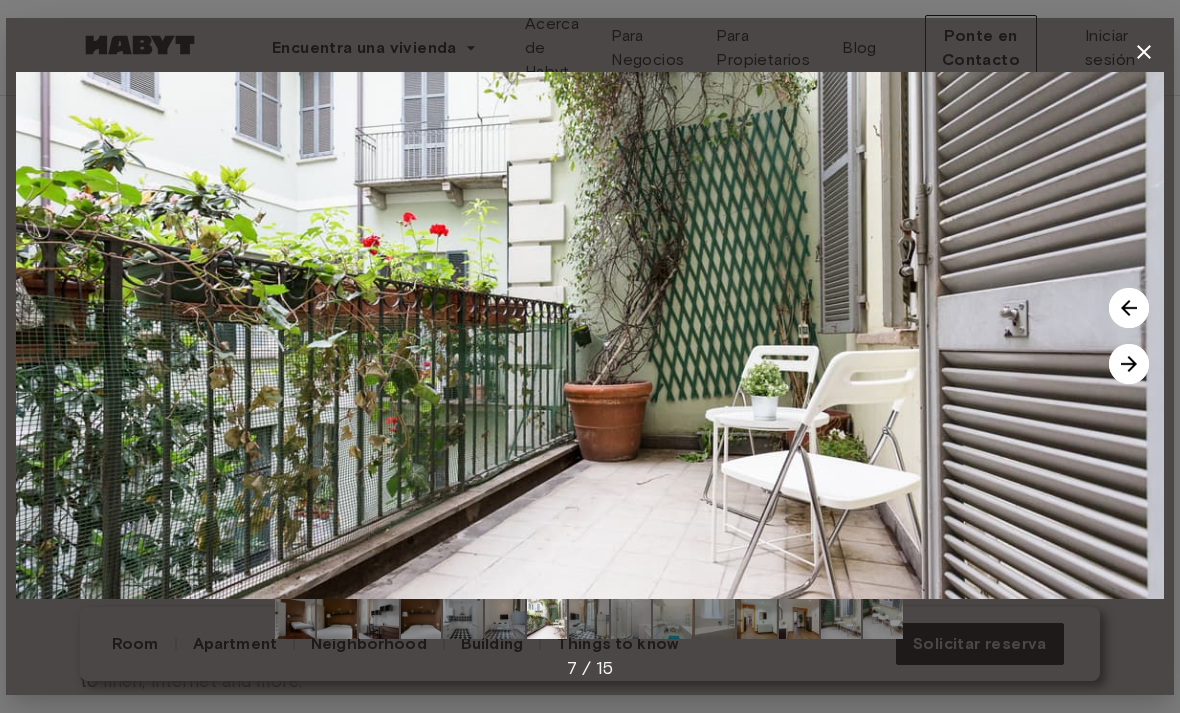 click at bounding box center (1129, 364) 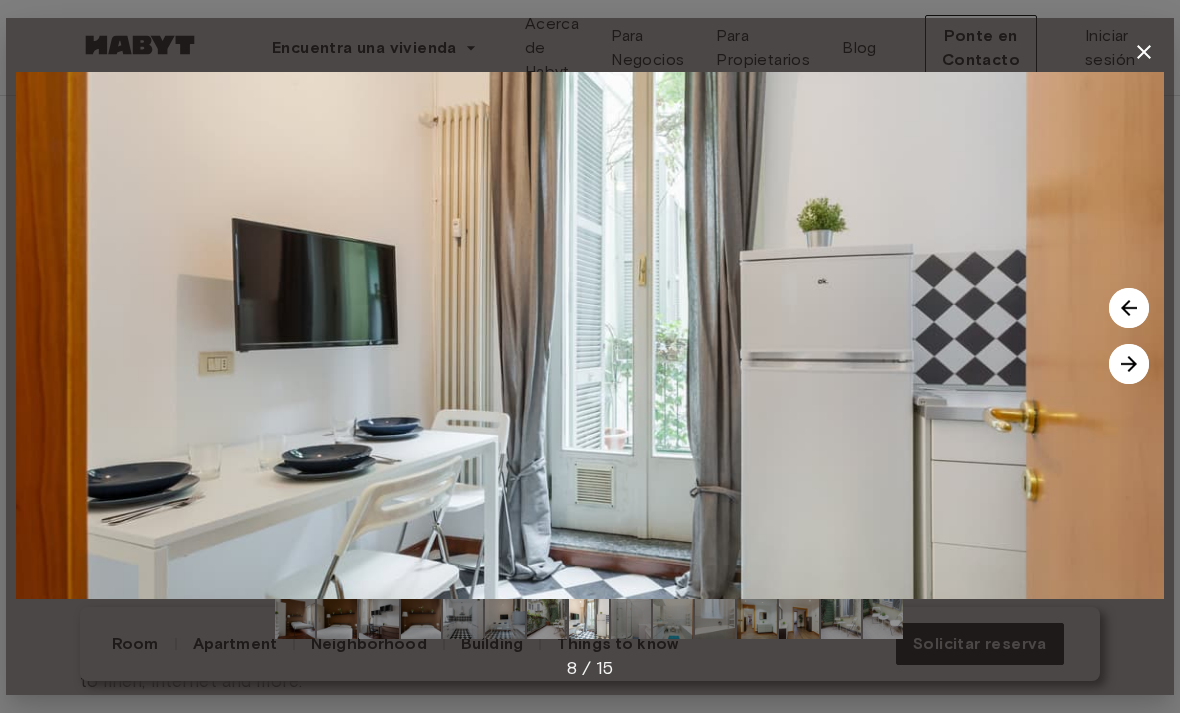 click at bounding box center (1129, 364) 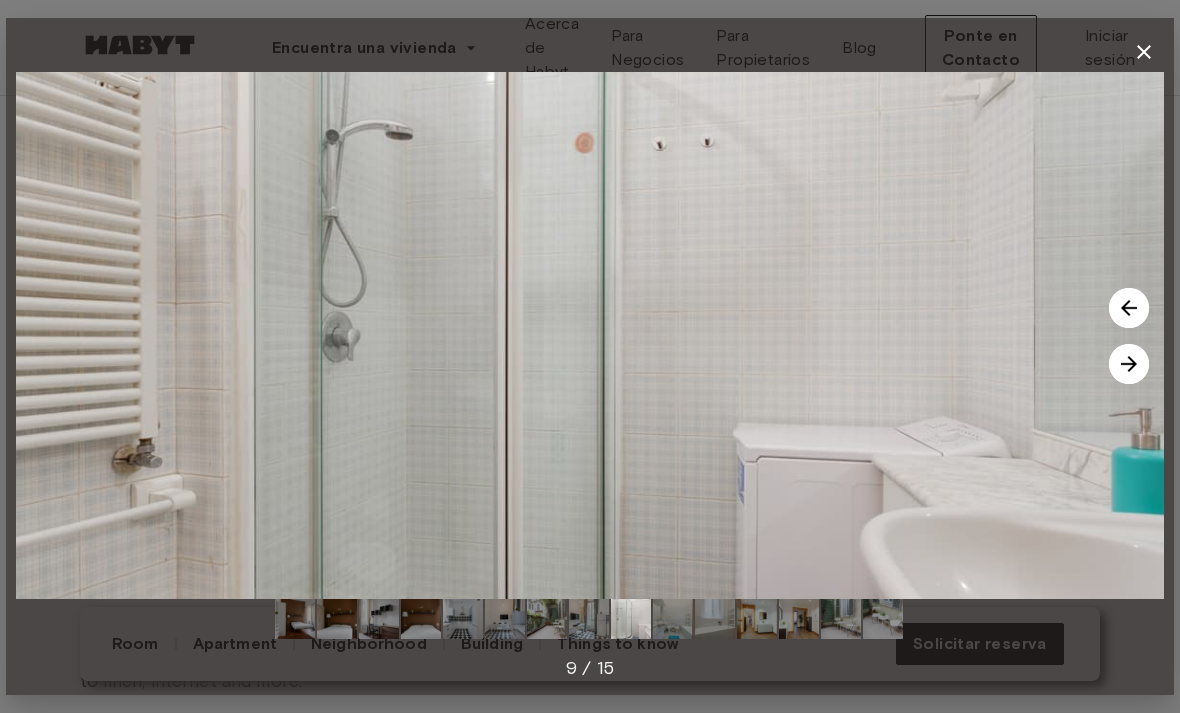 click at bounding box center (1129, 364) 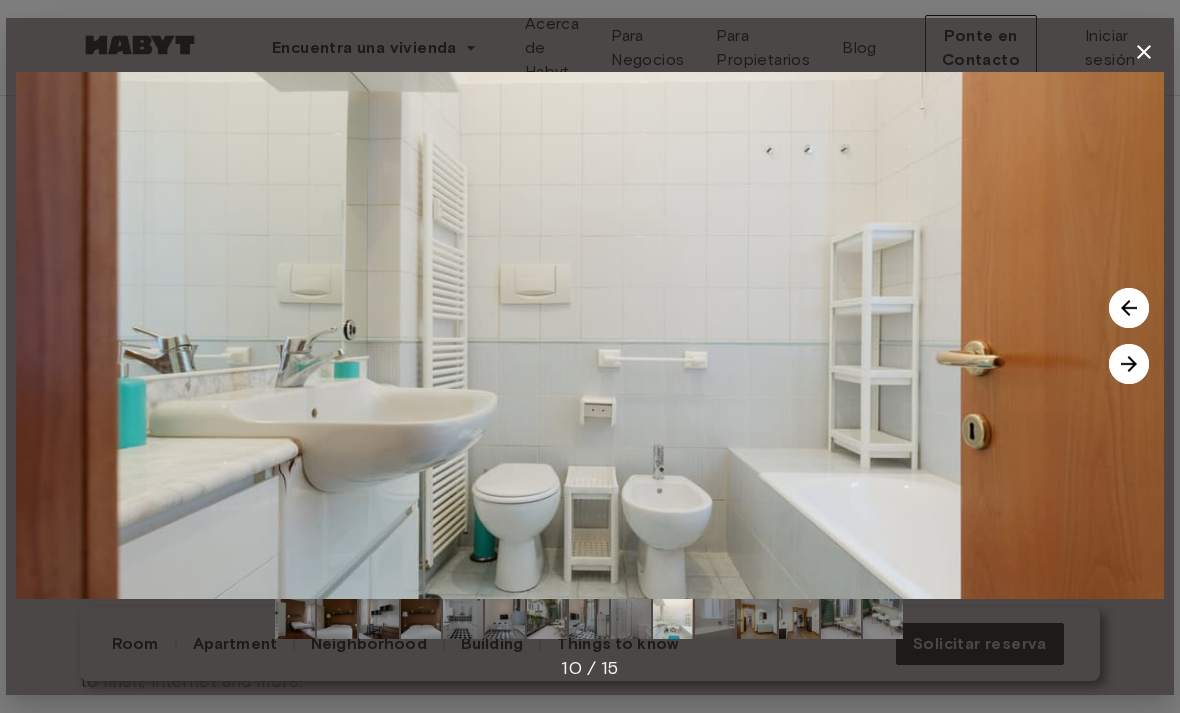 click at bounding box center (1129, 364) 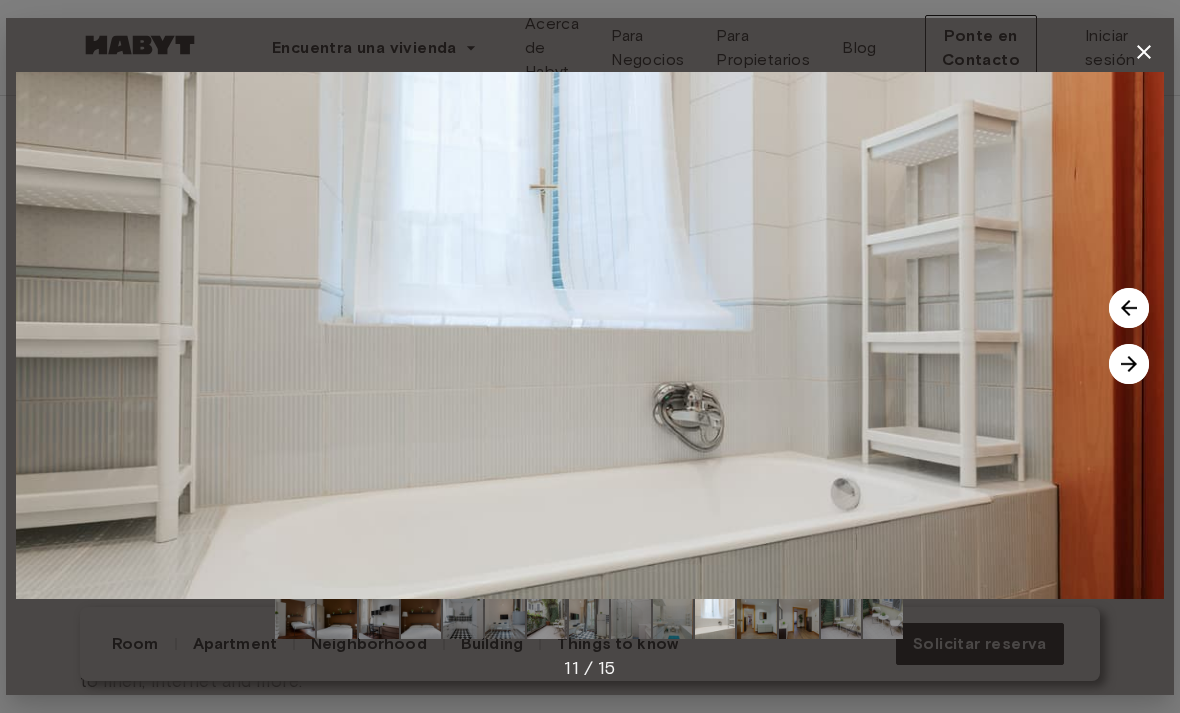click at bounding box center (1129, 364) 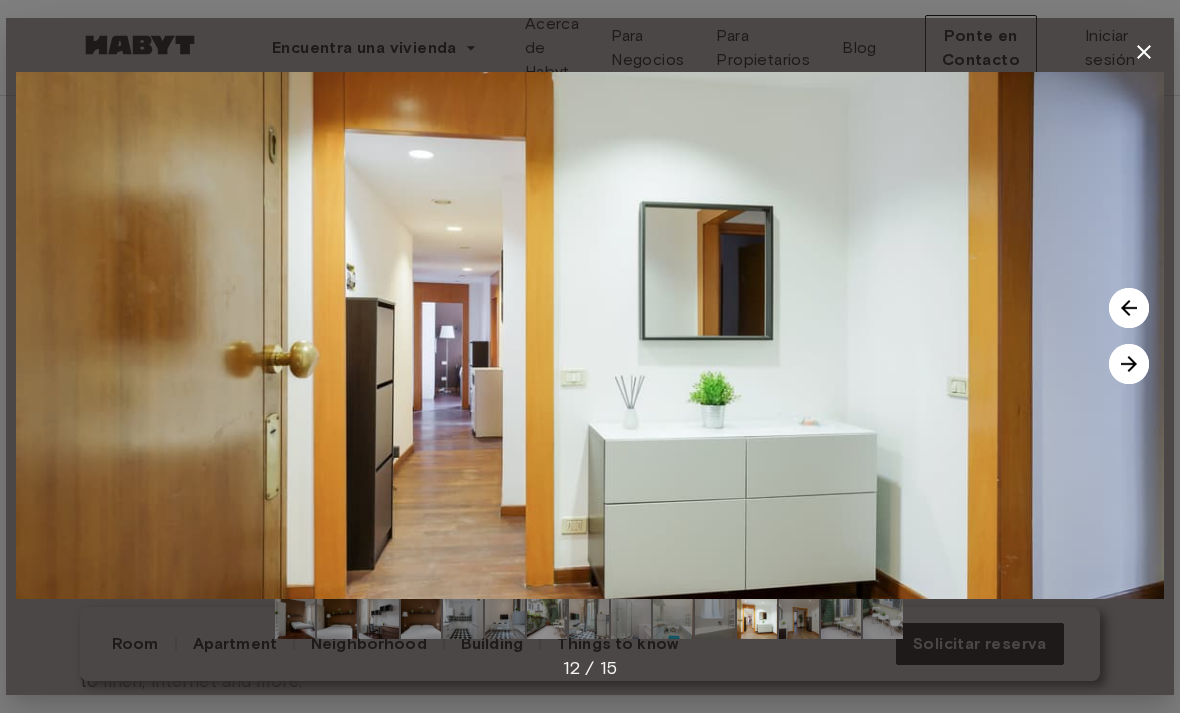 click at bounding box center (1129, 364) 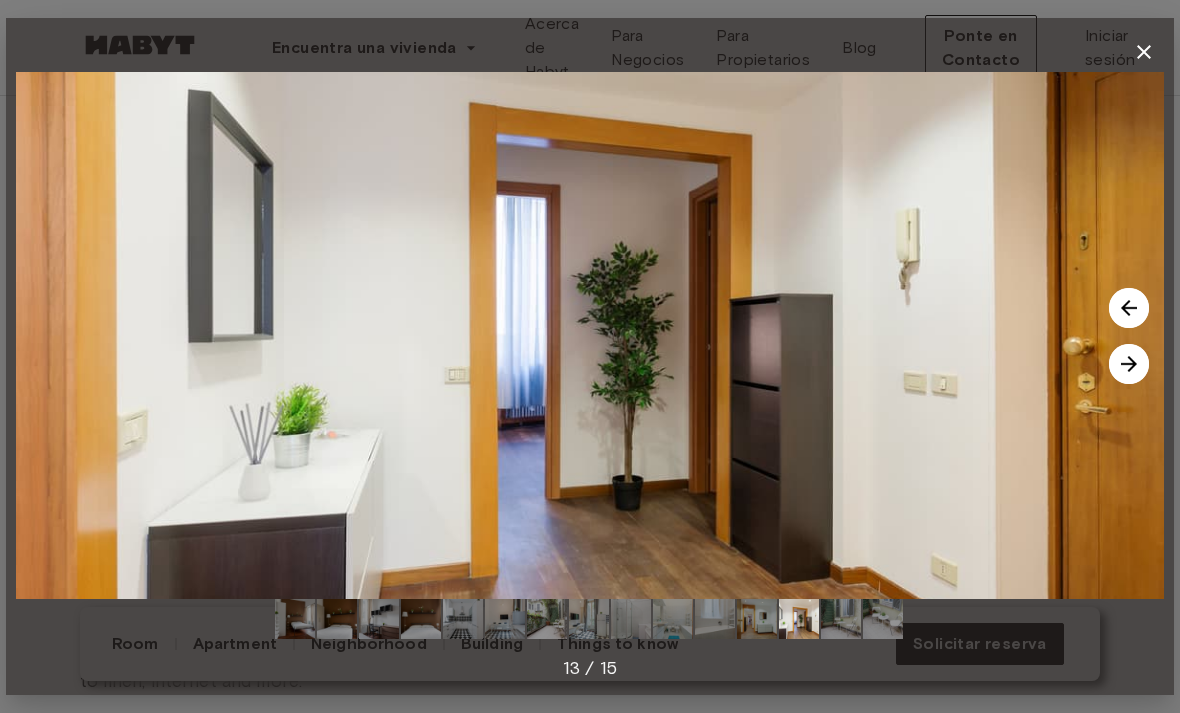 click at bounding box center [1129, 364] 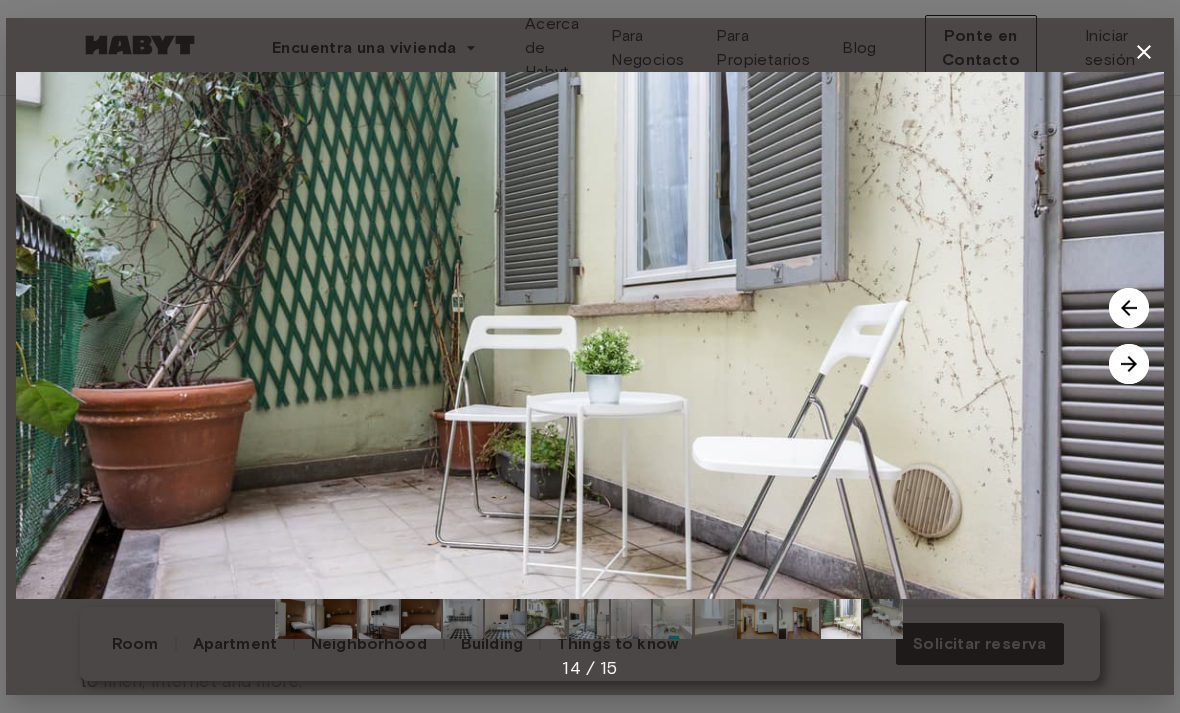click at bounding box center (1129, 364) 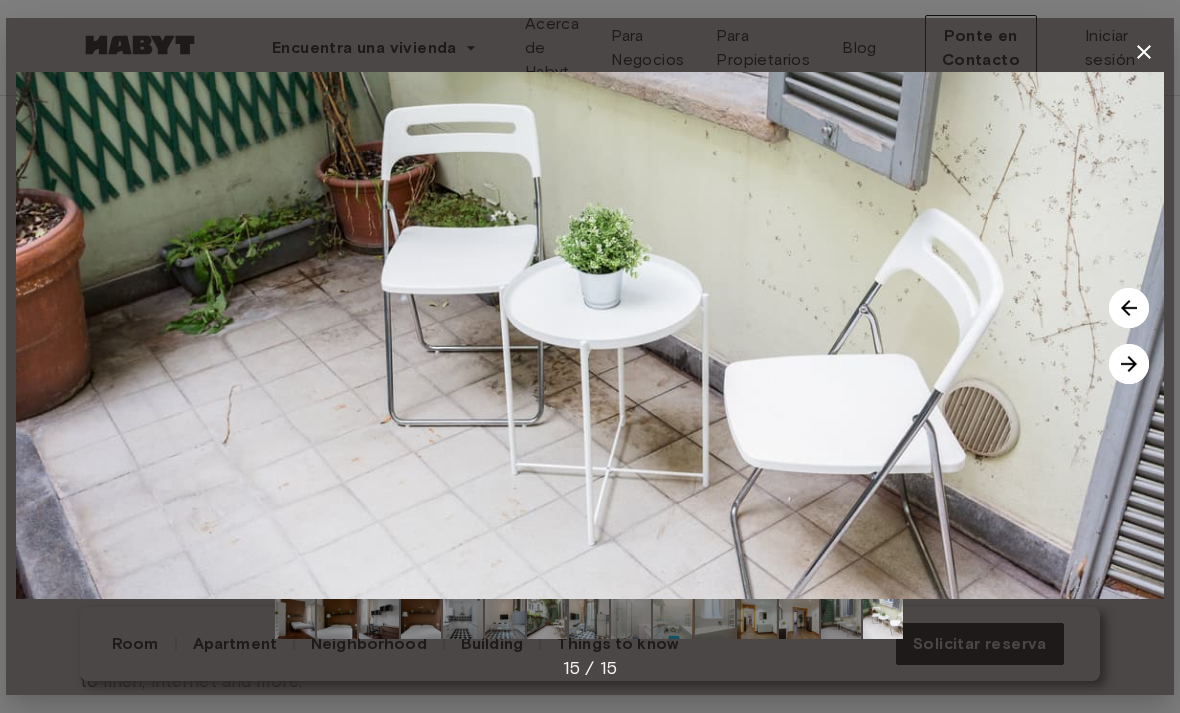 click 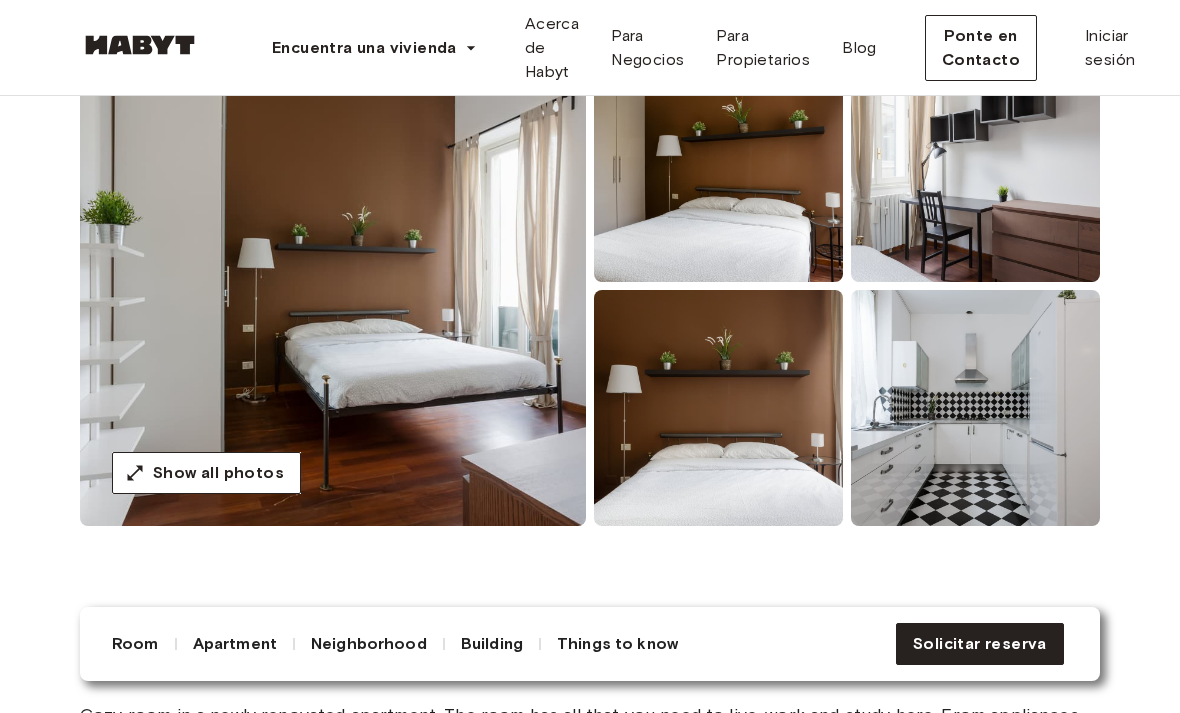 scroll, scrollTop: 0, scrollLeft: 0, axis: both 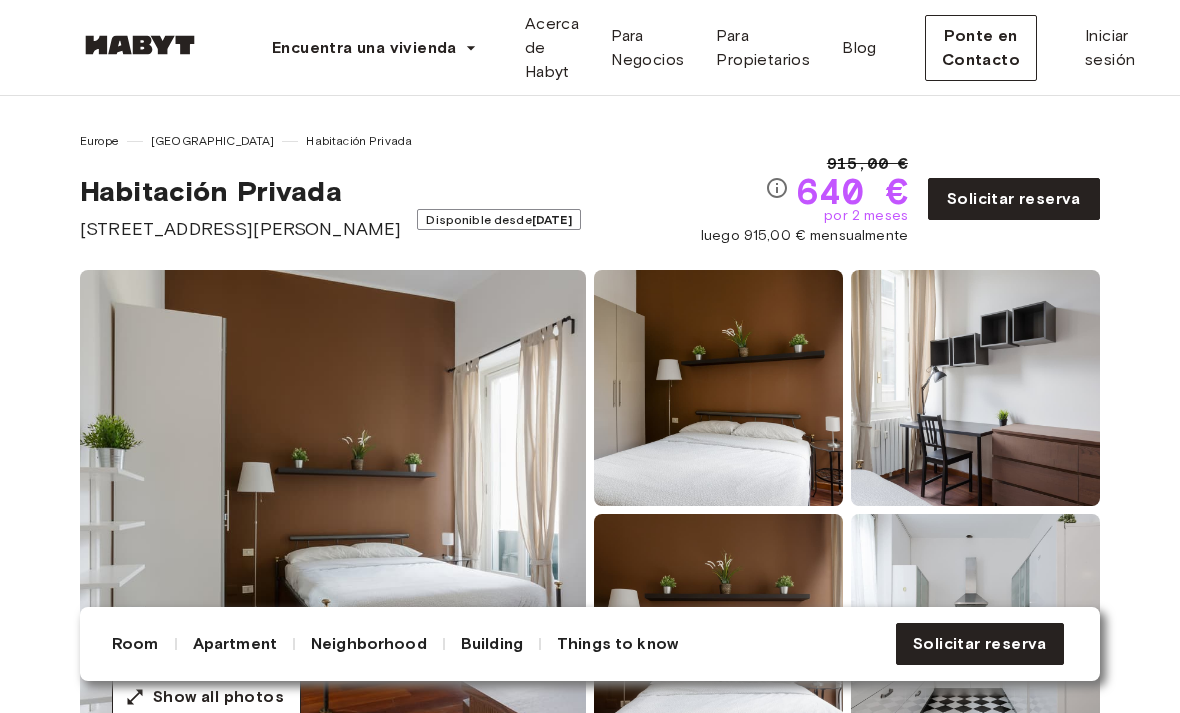 click 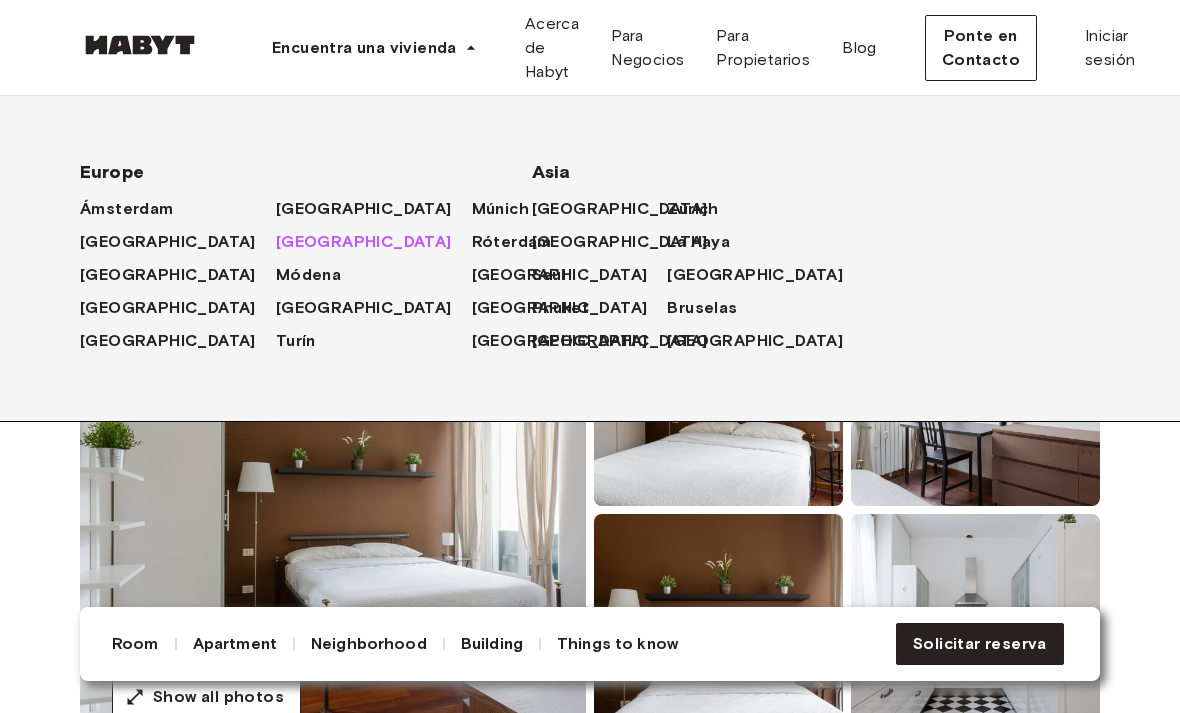 click on "[GEOGRAPHIC_DATA]" at bounding box center [364, 242] 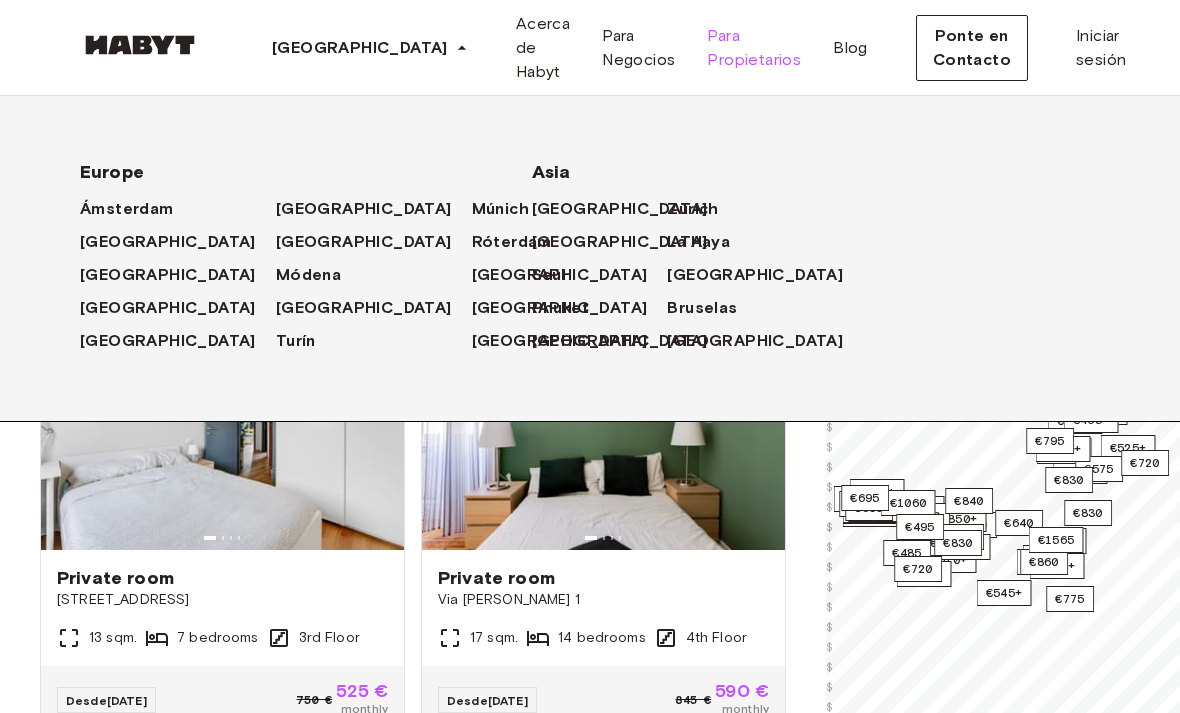 click on "Para Propietarios" at bounding box center (754, 48) 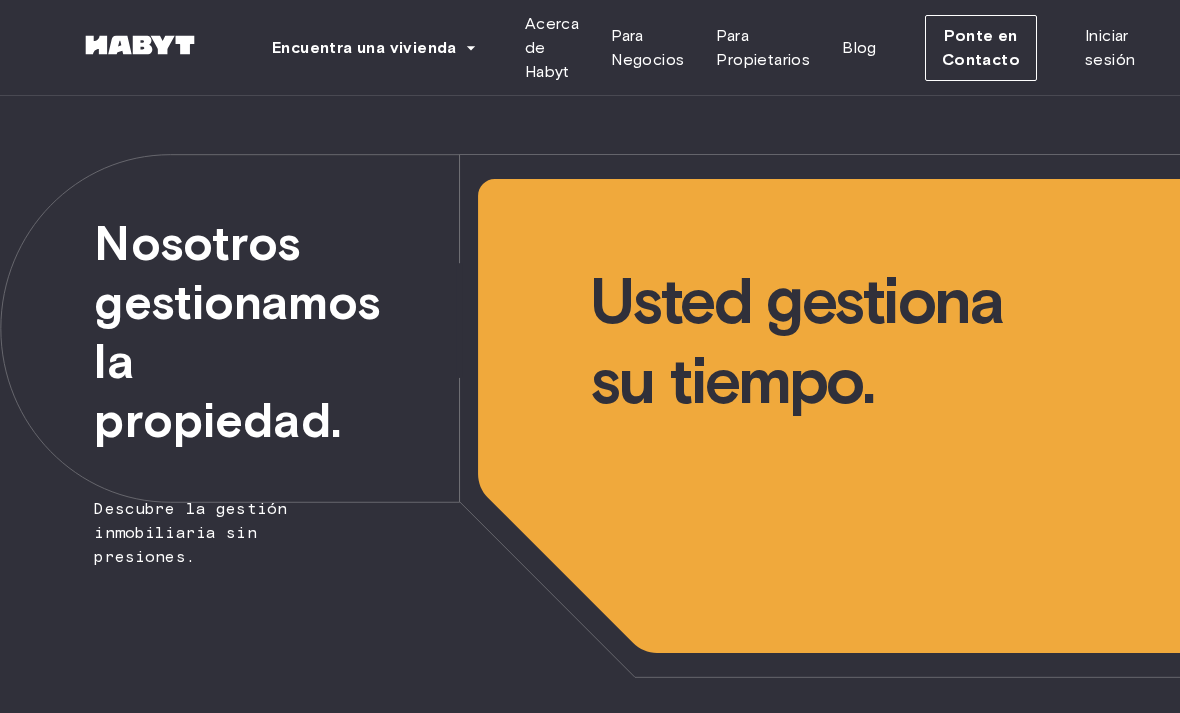 click on "Encuentra una vivienda" at bounding box center (364, 48) 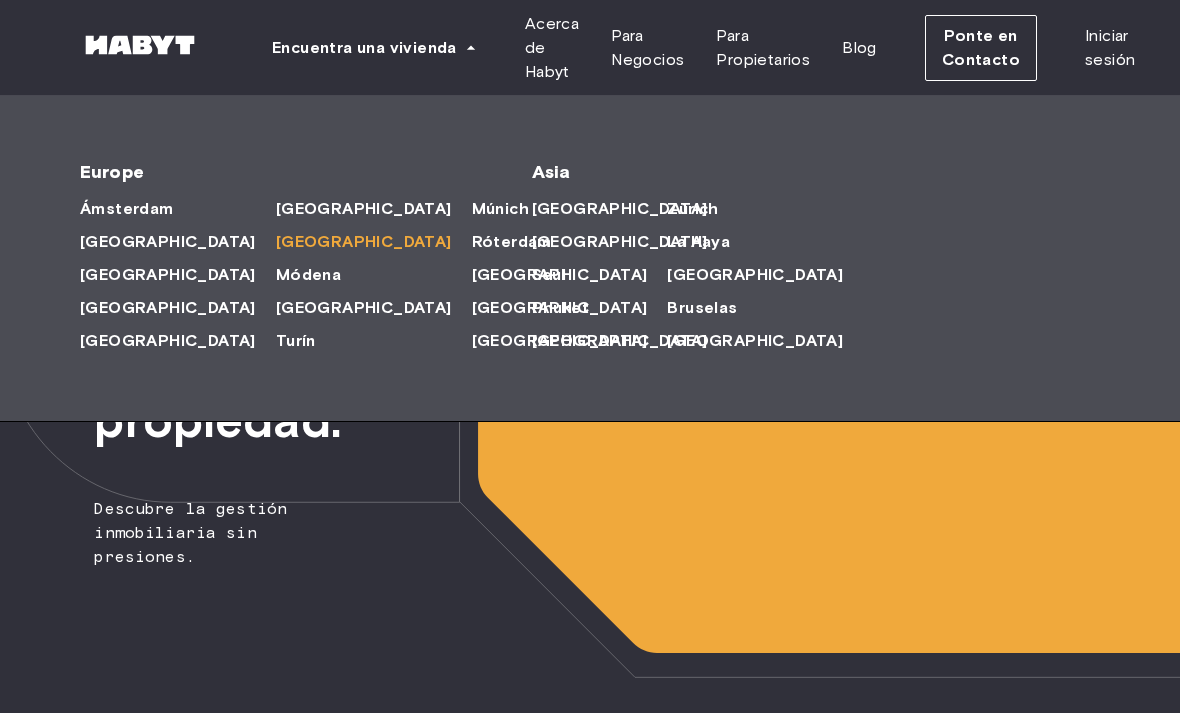 click on "[GEOGRAPHIC_DATA]" at bounding box center (364, 242) 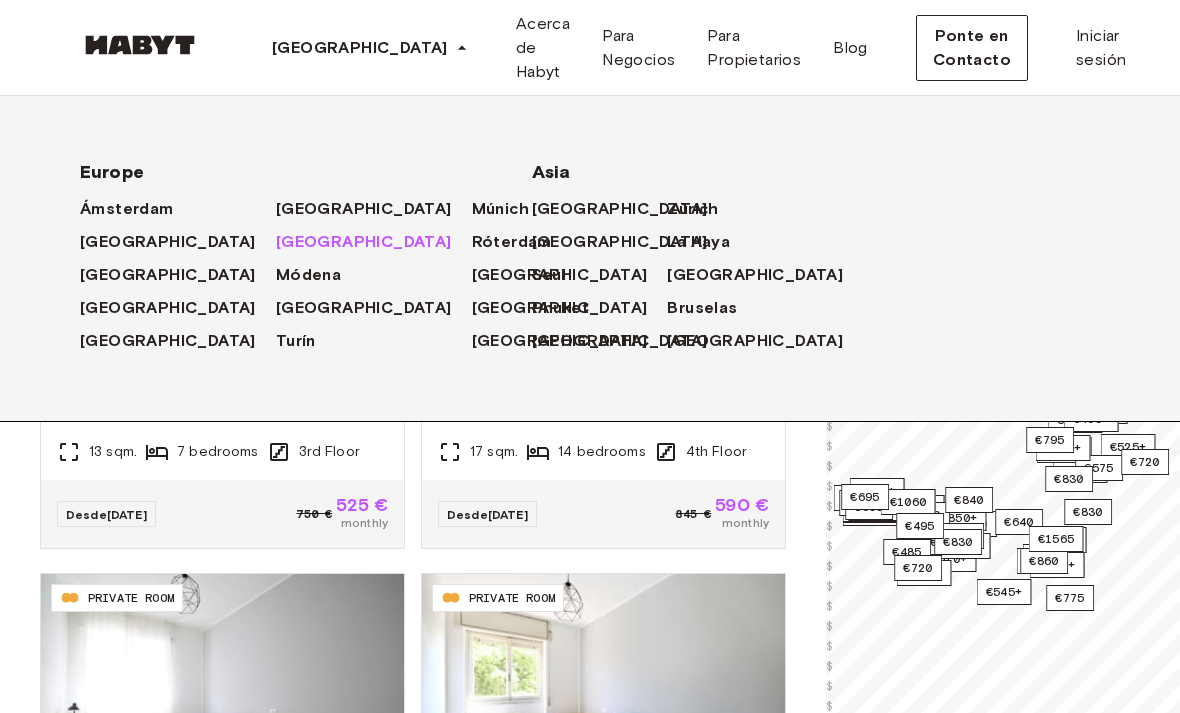 scroll, scrollTop: 217, scrollLeft: 0, axis: vertical 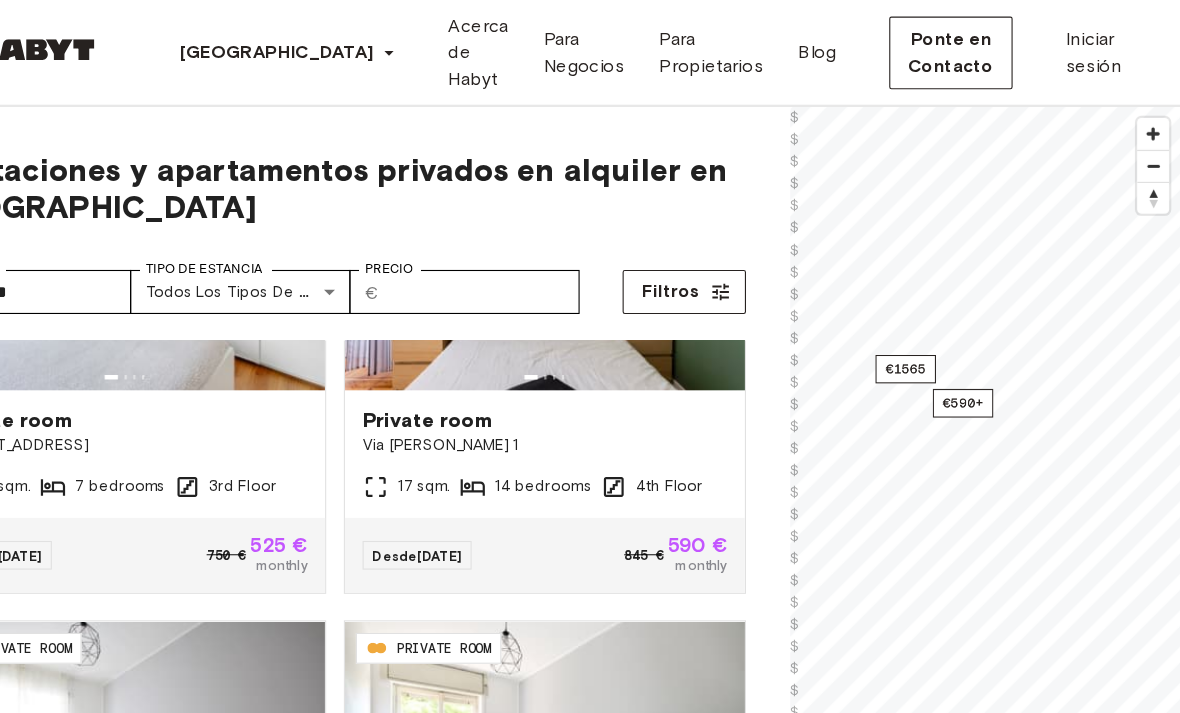 click on "€590+" at bounding box center [983, 366] 